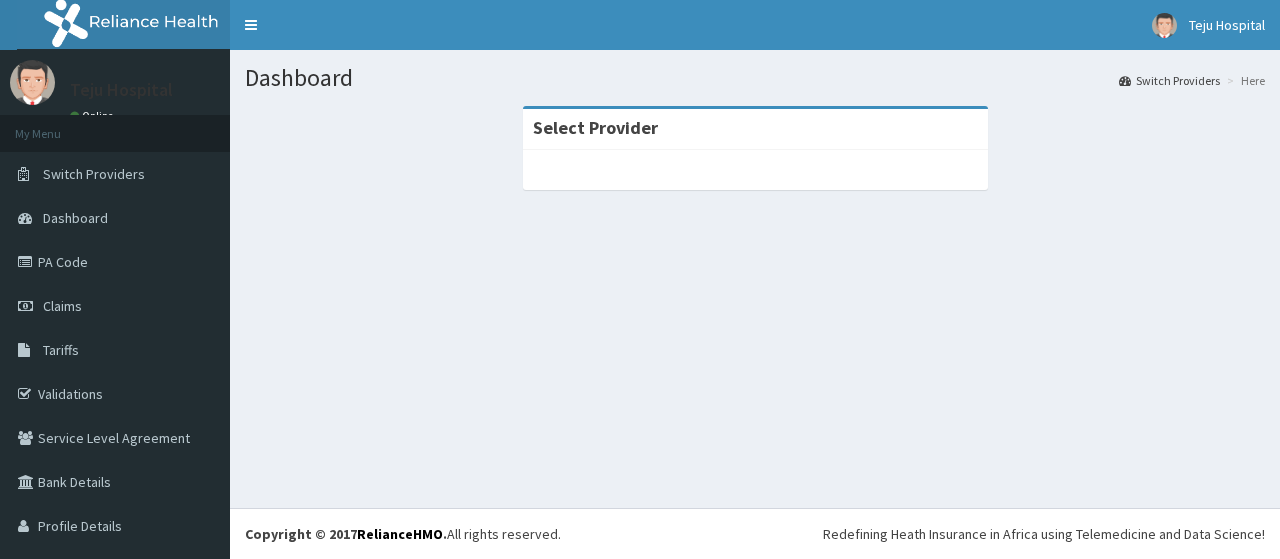 scroll, scrollTop: 0, scrollLeft: 0, axis: both 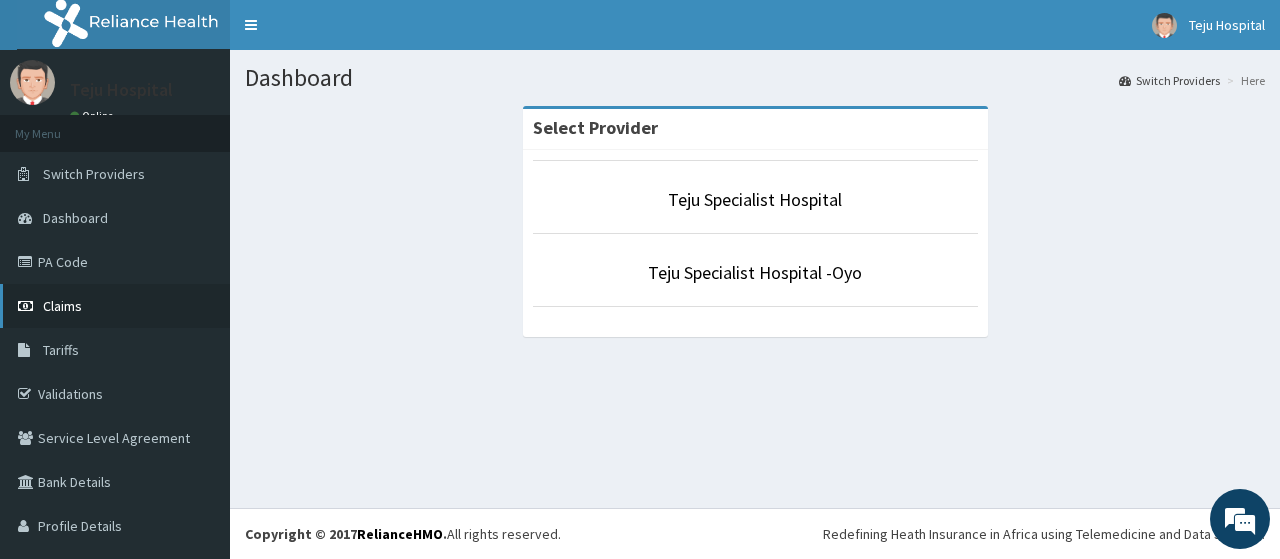 click on "Claims" at bounding box center [115, 306] 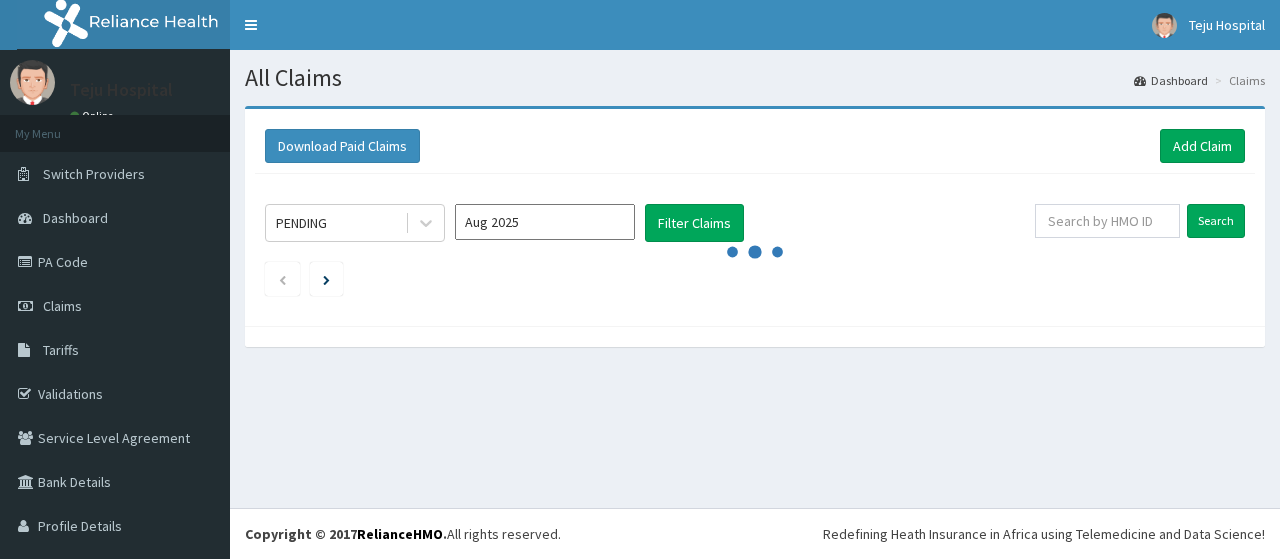 scroll, scrollTop: 0, scrollLeft: 0, axis: both 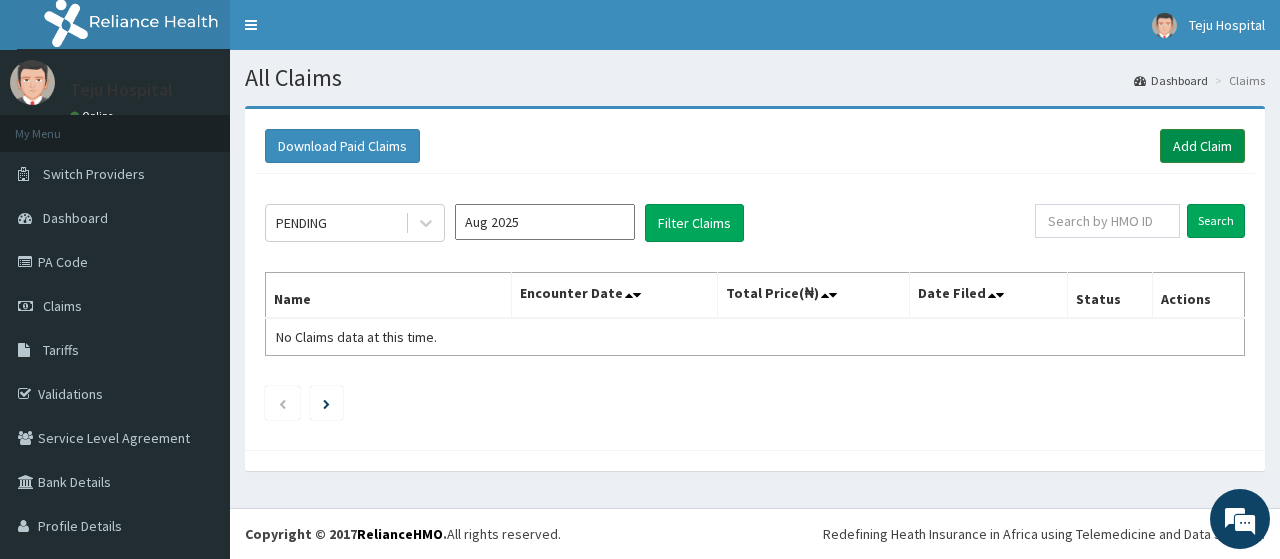 click on "Add Claim" at bounding box center (1202, 146) 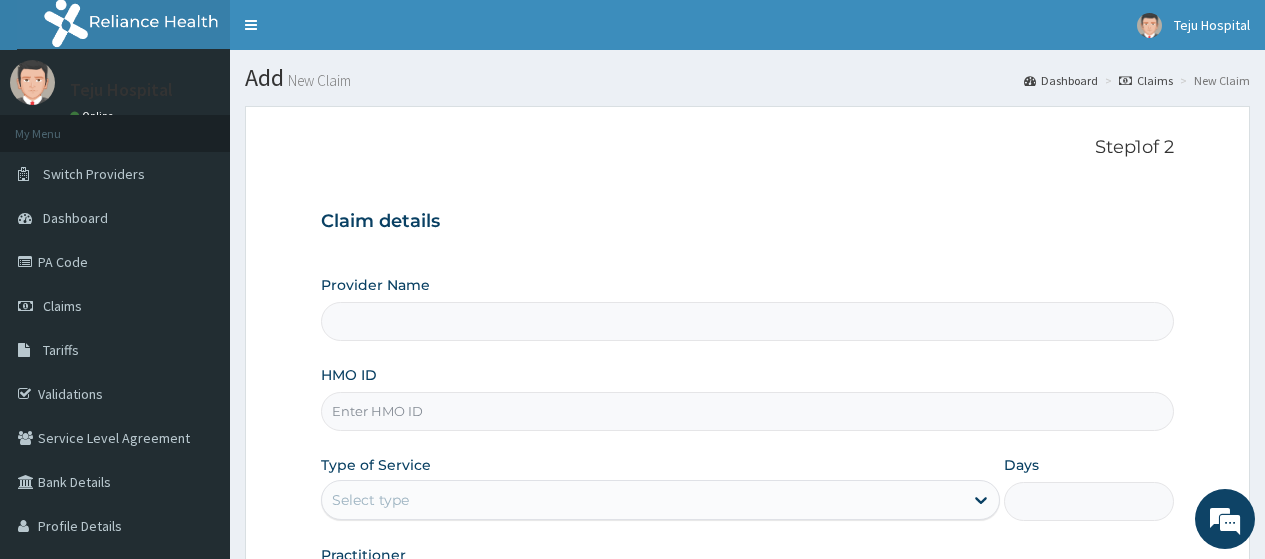 scroll, scrollTop: 0, scrollLeft: 0, axis: both 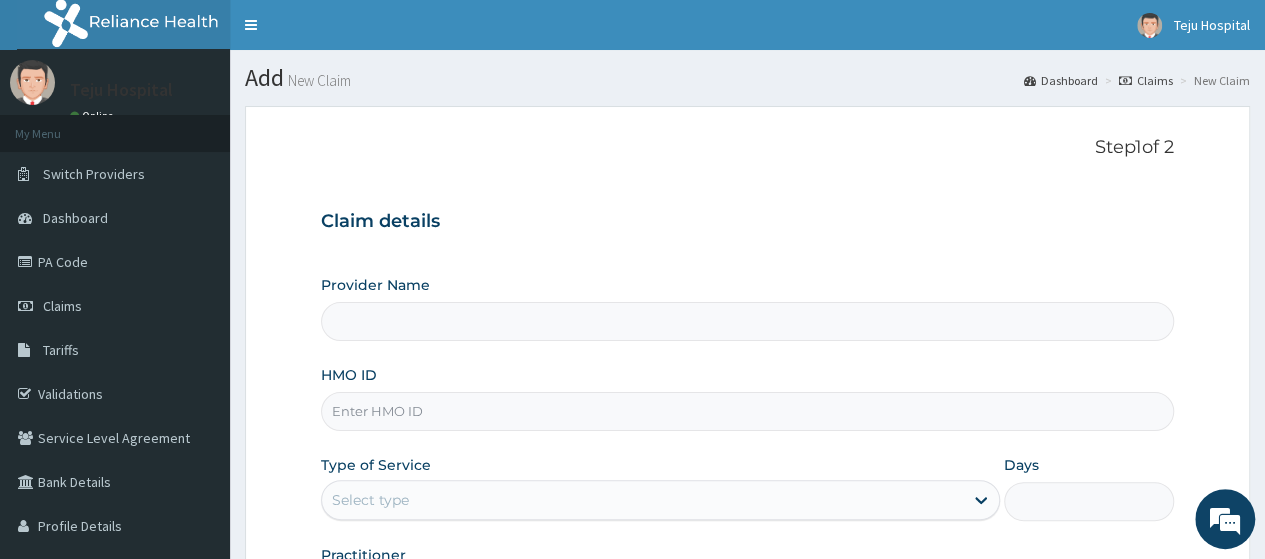 type on "Teju Specialist Hospital" 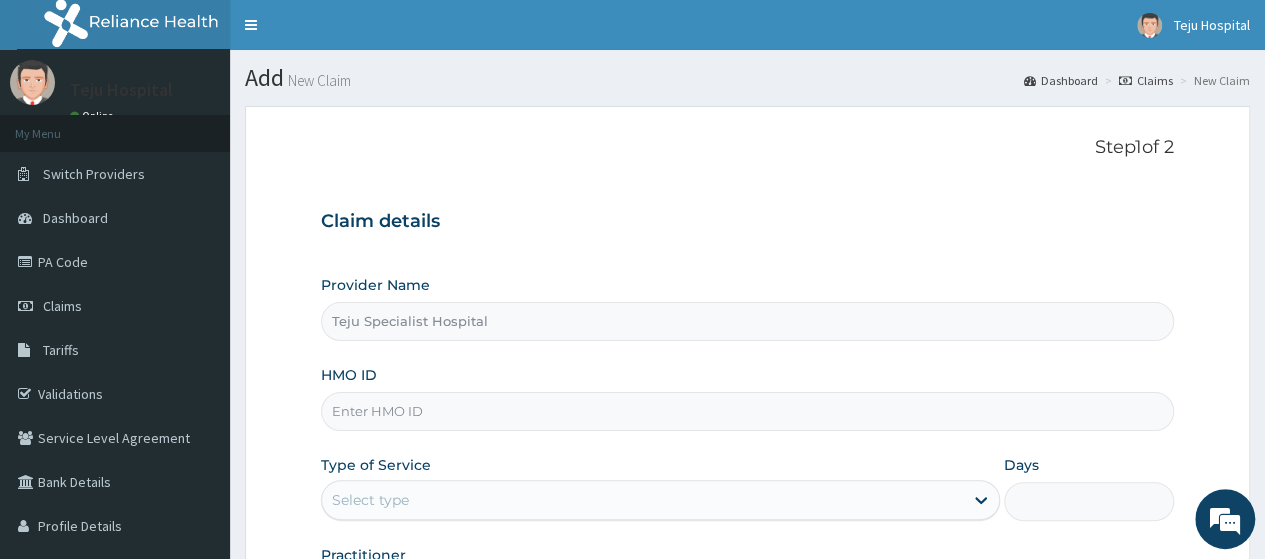 click on "HMO ID" at bounding box center [747, 411] 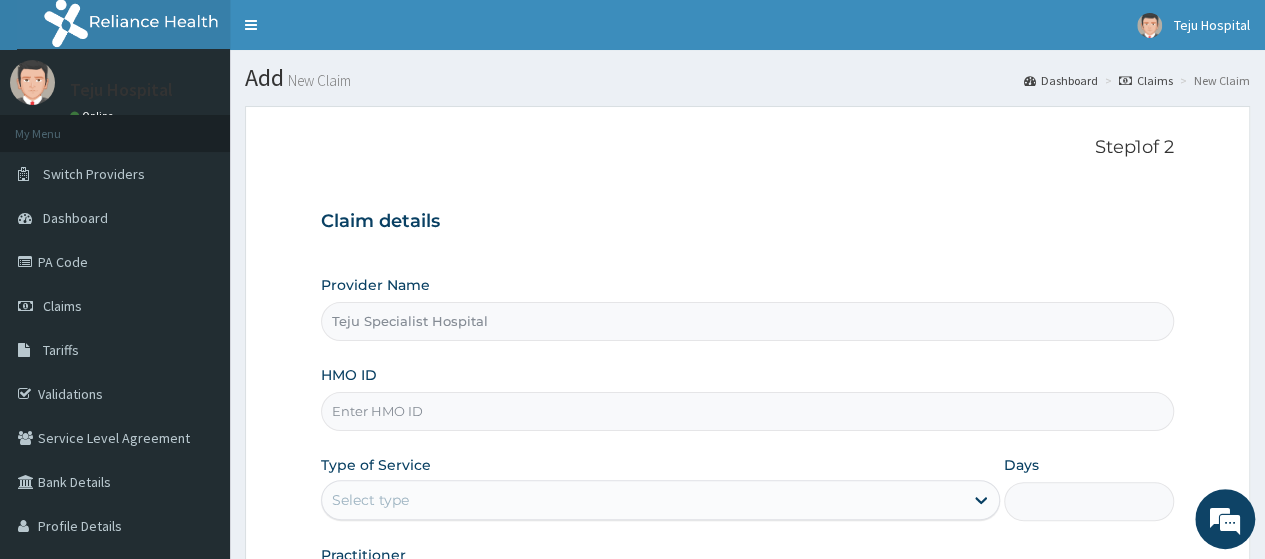 type on "FMP/10155/B" 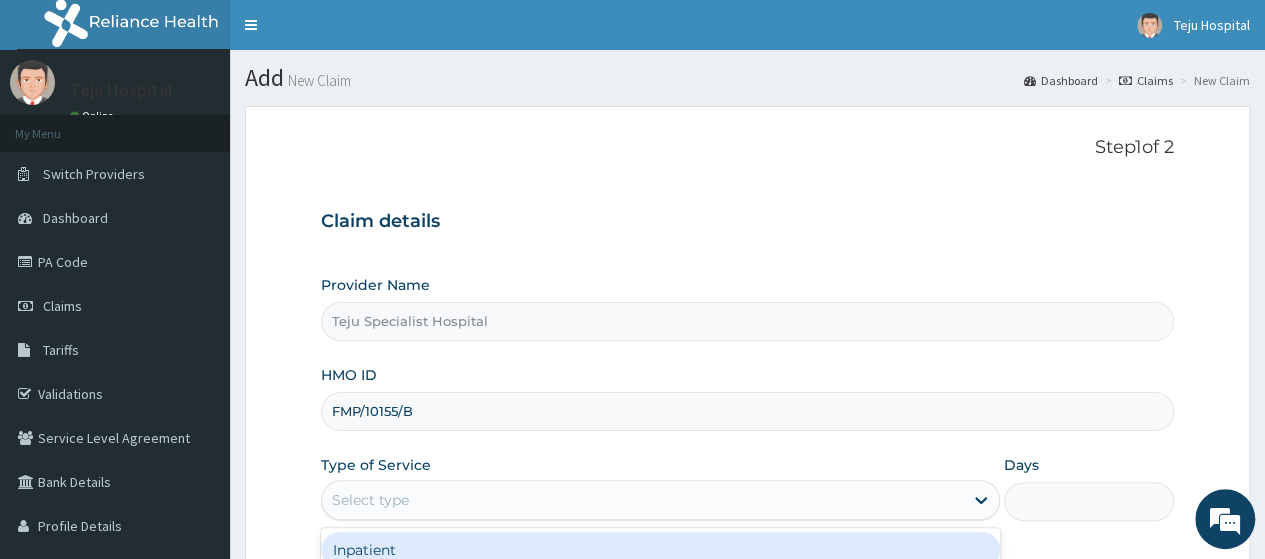 click on "Select type" at bounding box center [642, 500] 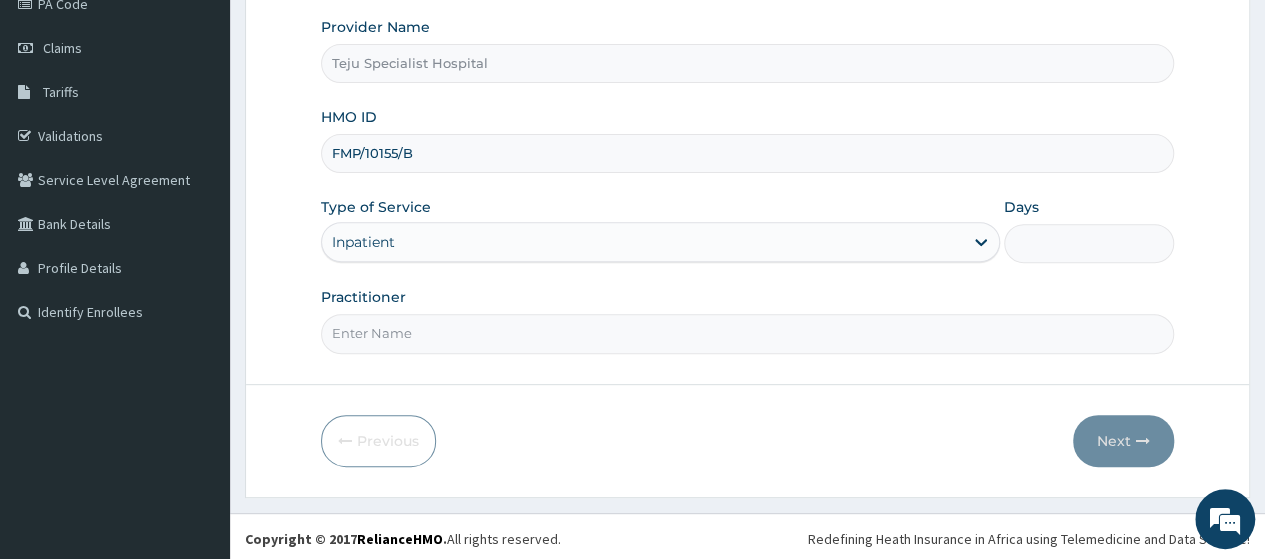 scroll, scrollTop: 258, scrollLeft: 0, axis: vertical 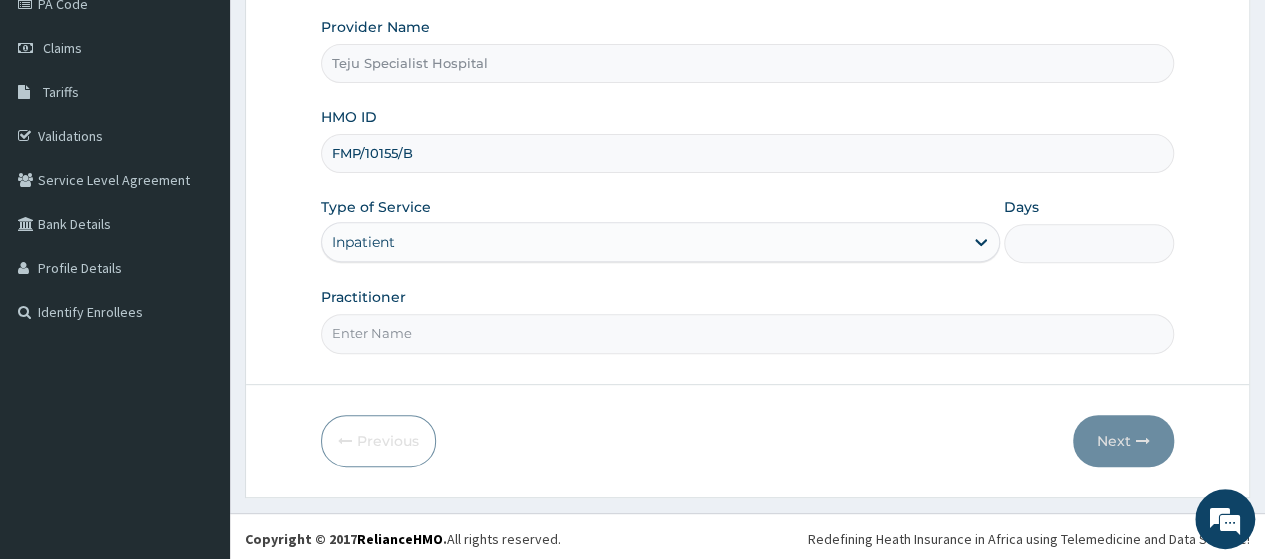 click on "Days" at bounding box center [1089, 243] 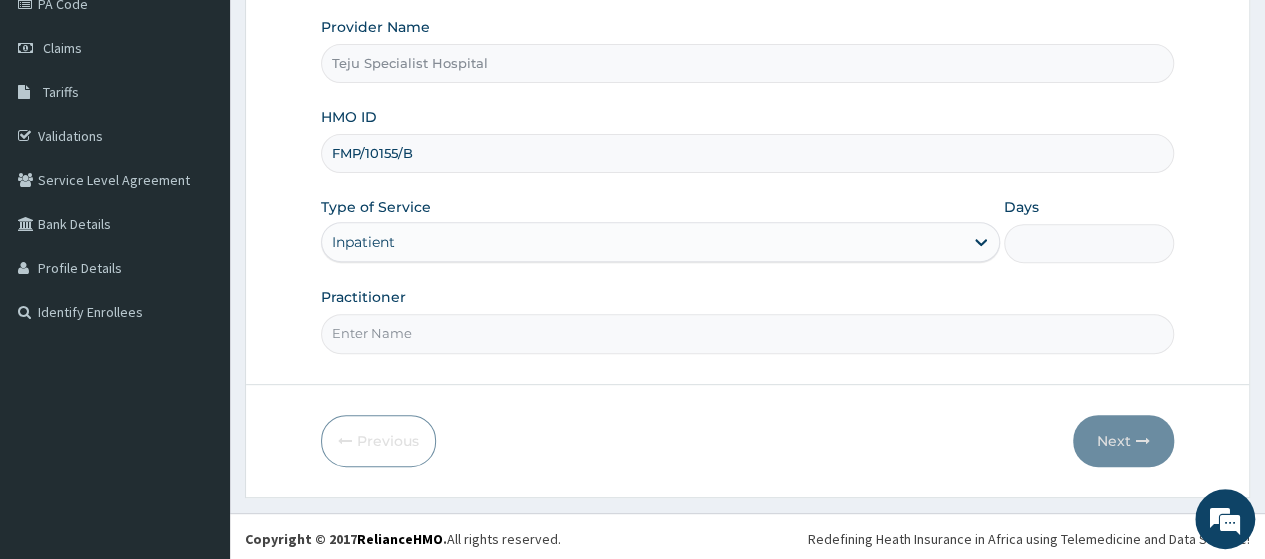 type on "3" 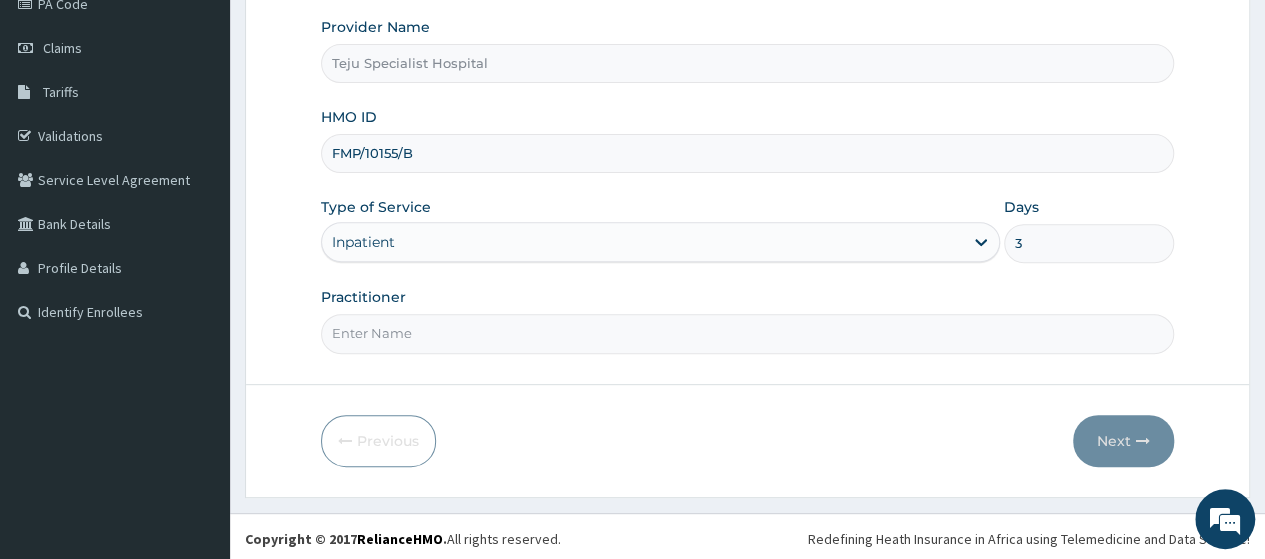 scroll, scrollTop: 0, scrollLeft: 0, axis: both 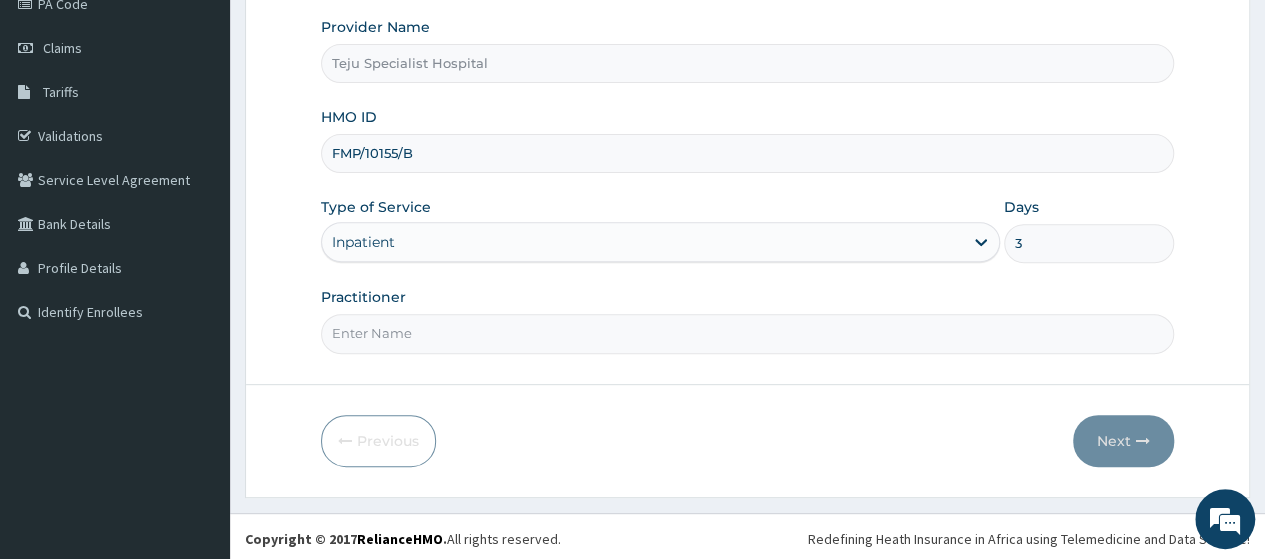 type on "[NAME]" 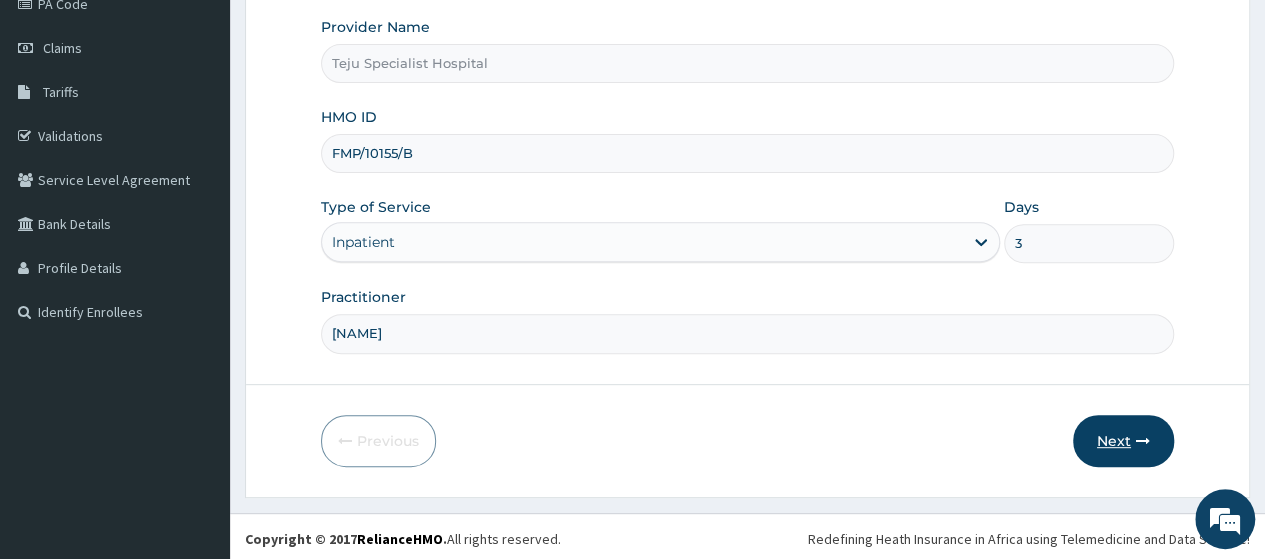 click on "Next" at bounding box center [1123, 441] 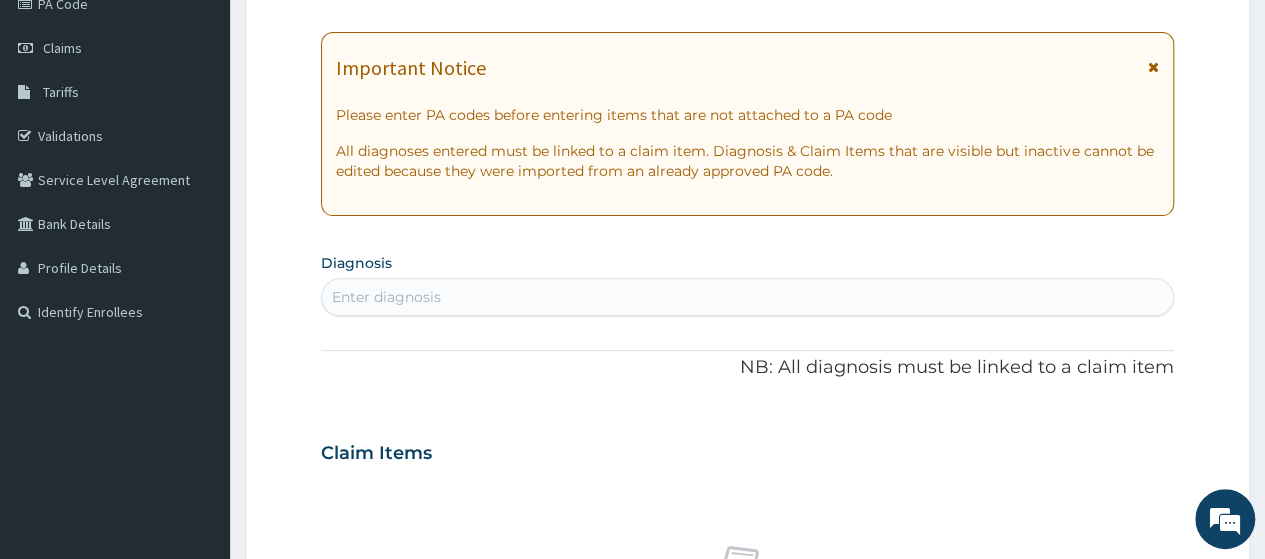 click on "Enter diagnosis" at bounding box center (747, 297) 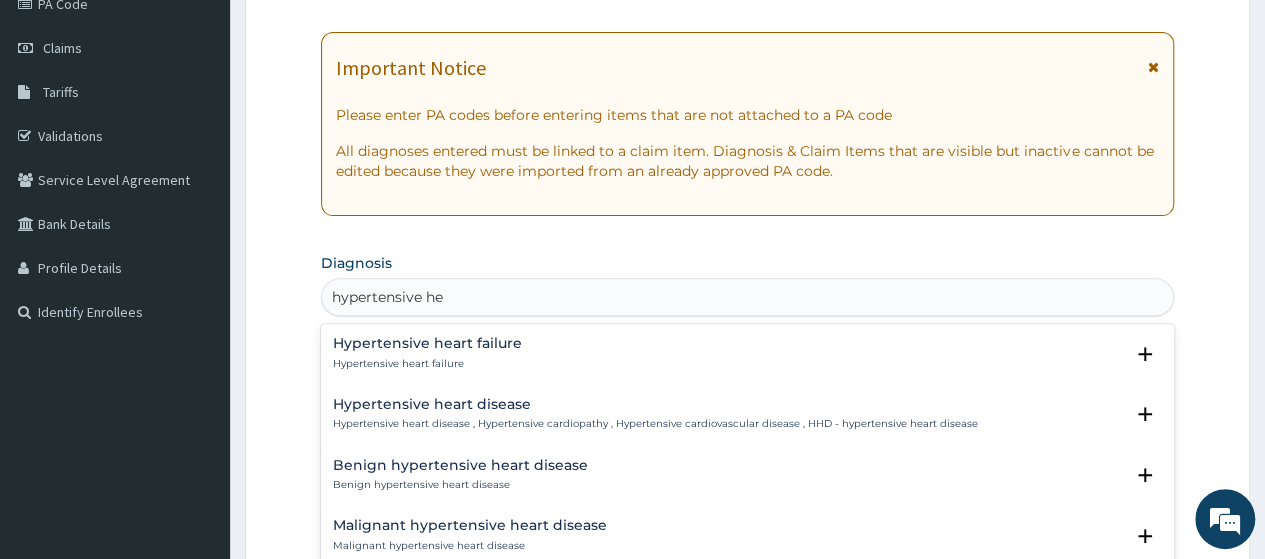 type on "hypertensive hea" 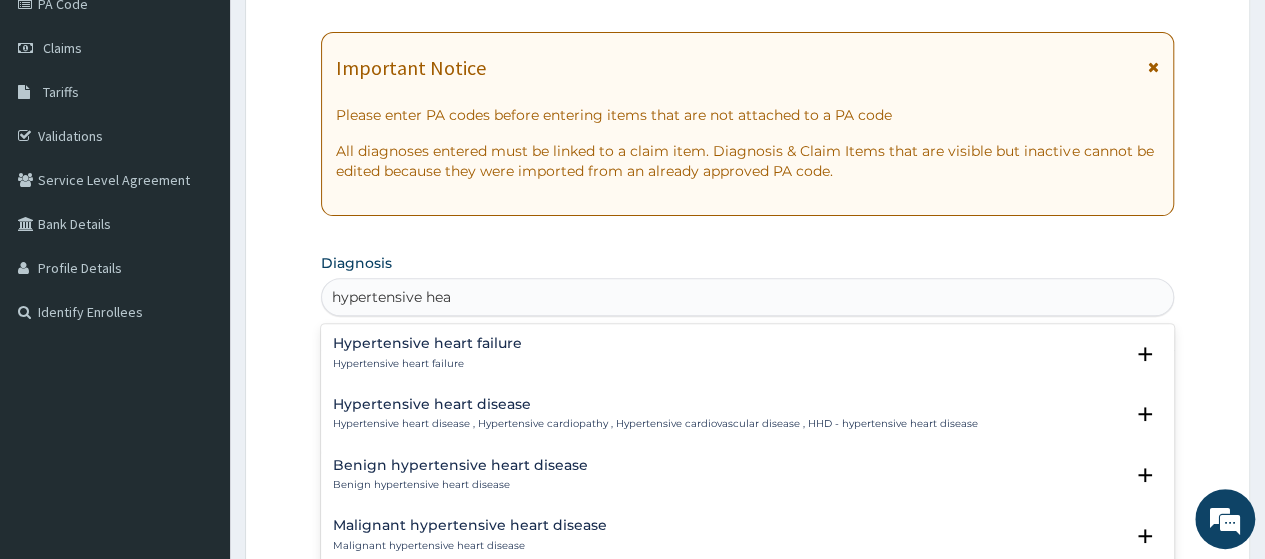 click on "Hypertensive heart disease , Hypertensive cardiopathy , Hypertensive cardiovascular disease , HHD - hypertensive heart disease" at bounding box center (655, 424) 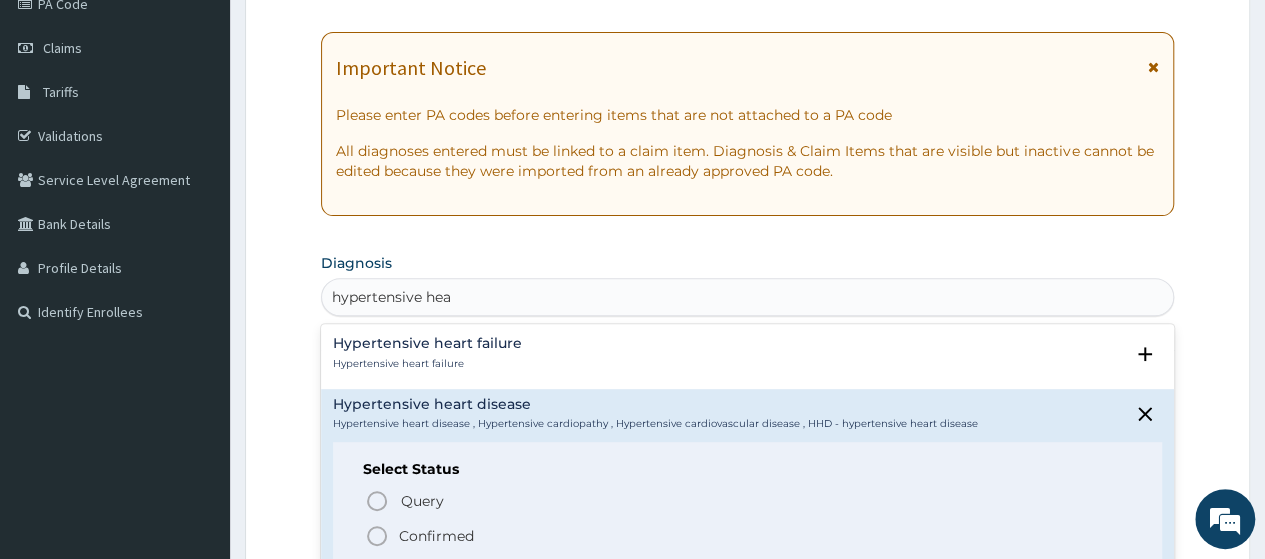 click on "Confirmed" at bounding box center (748, 536) 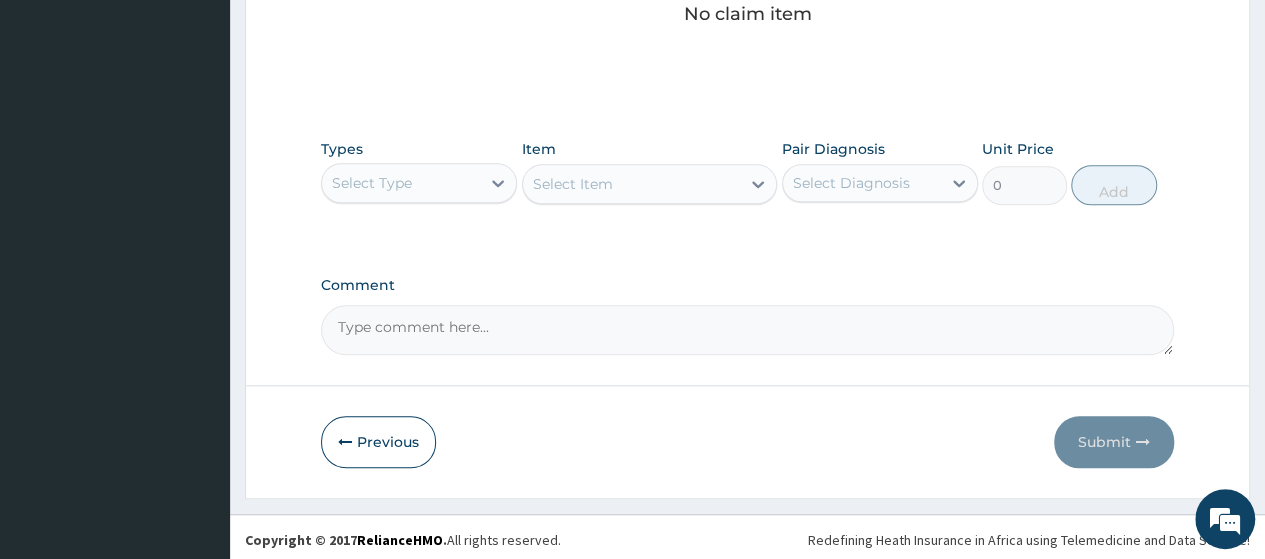 scroll, scrollTop: 879, scrollLeft: 0, axis: vertical 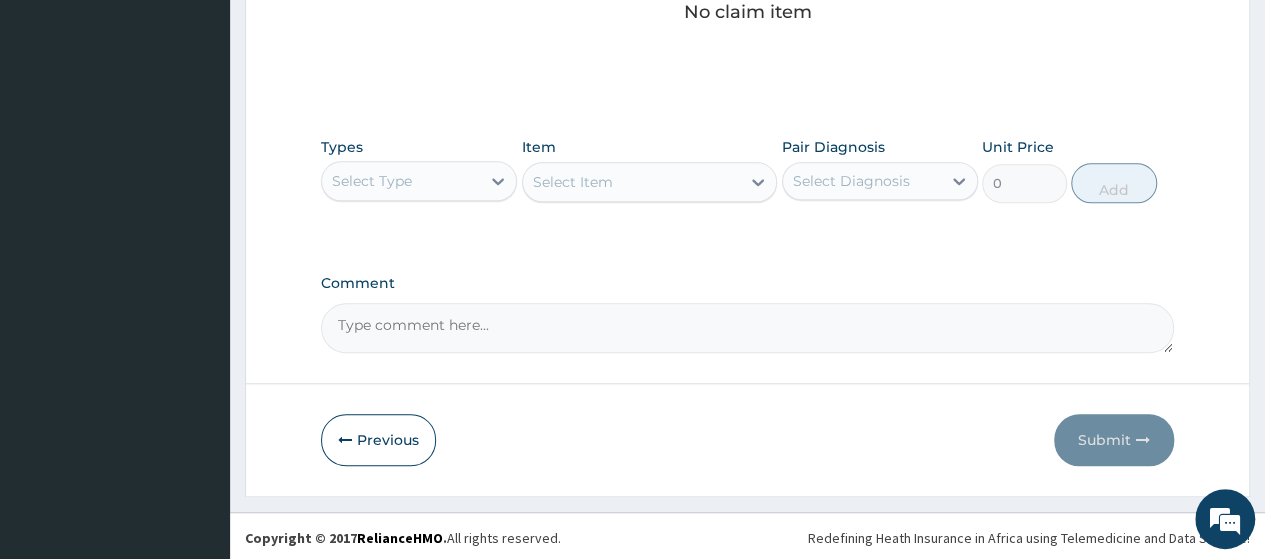 click on "Select Type" at bounding box center (401, 181) 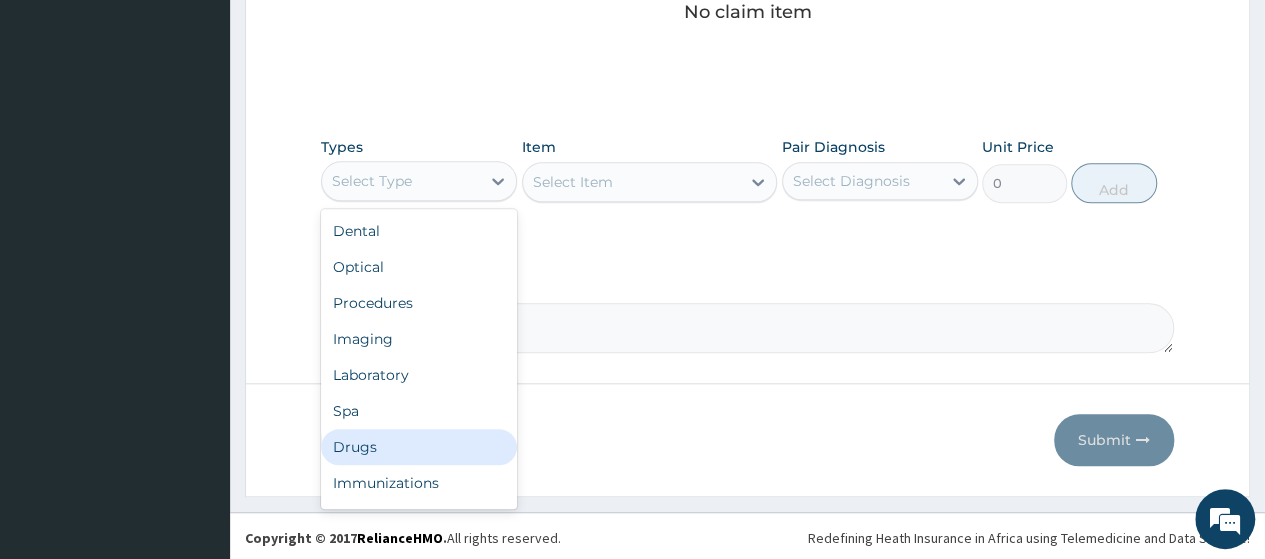 click on "Drugs" at bounding box center (419, 447) 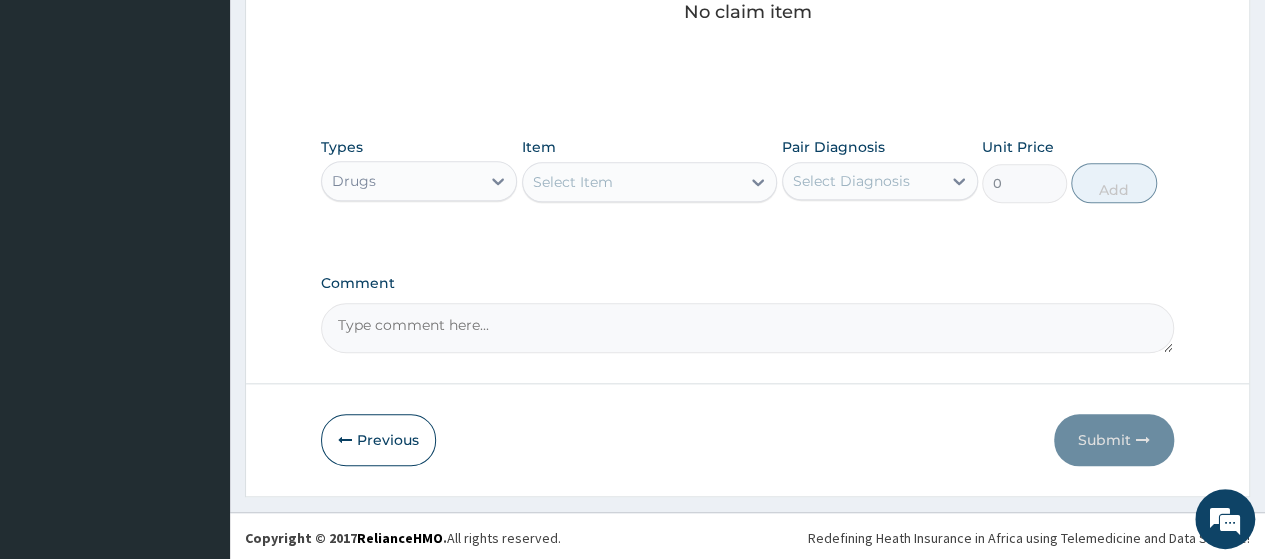 click on "Select Item" at bounding box center (632, 182) 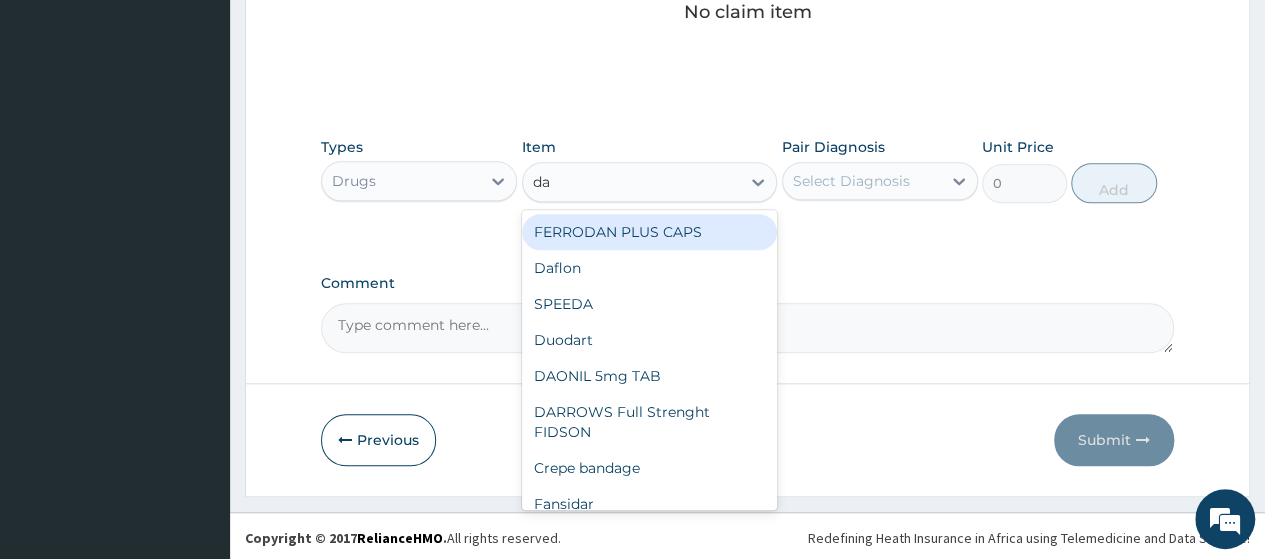 type on "dao" 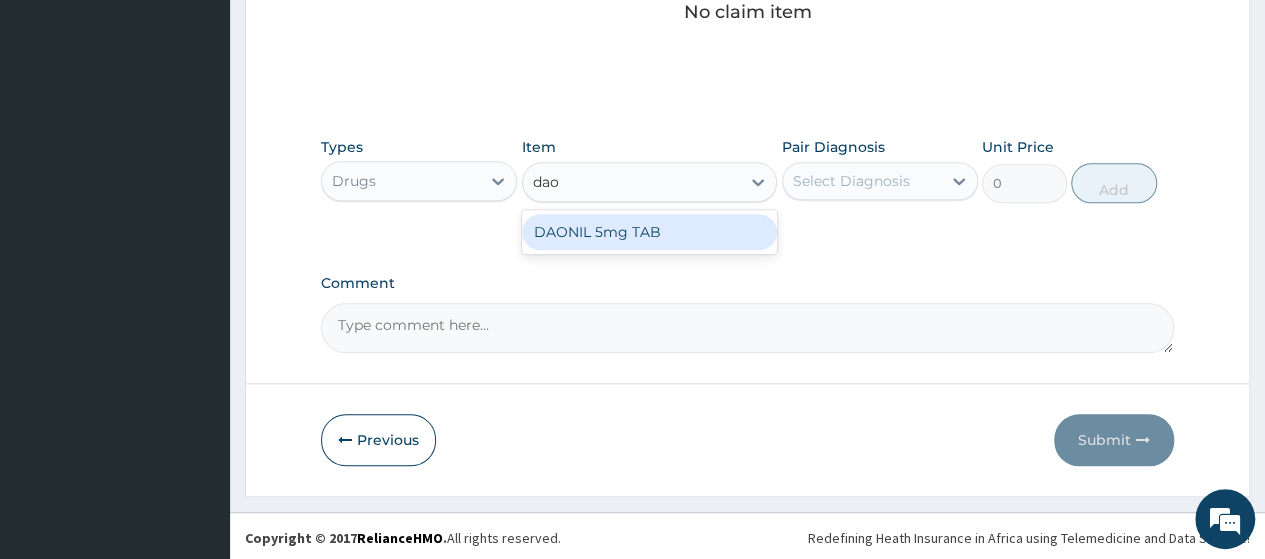 type 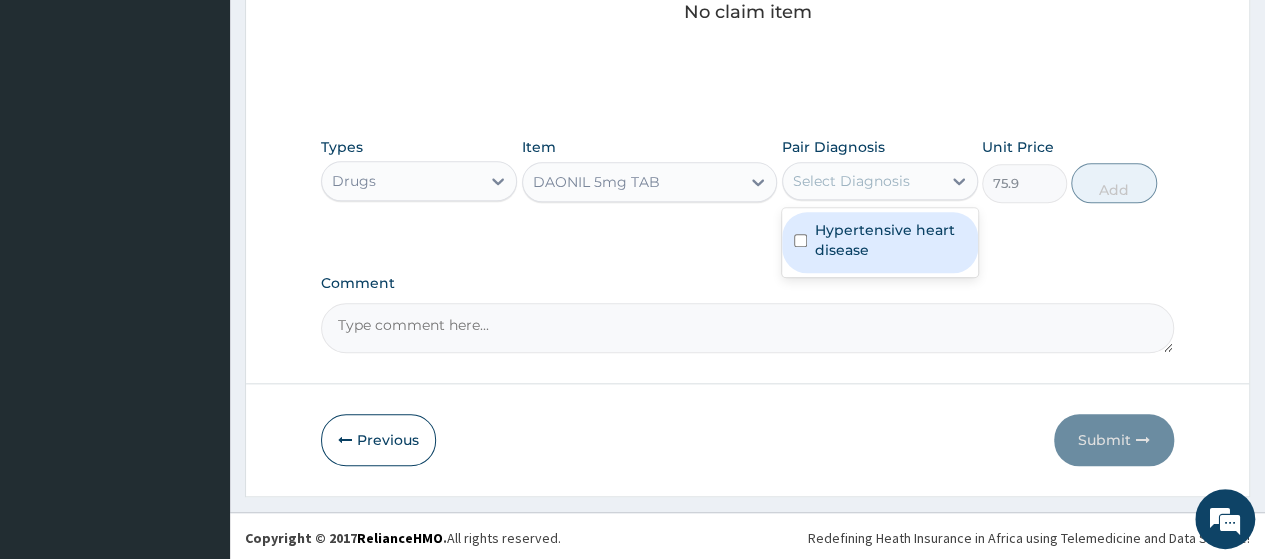 click on "Select Diagnosis" at bounding box center (851, 181) 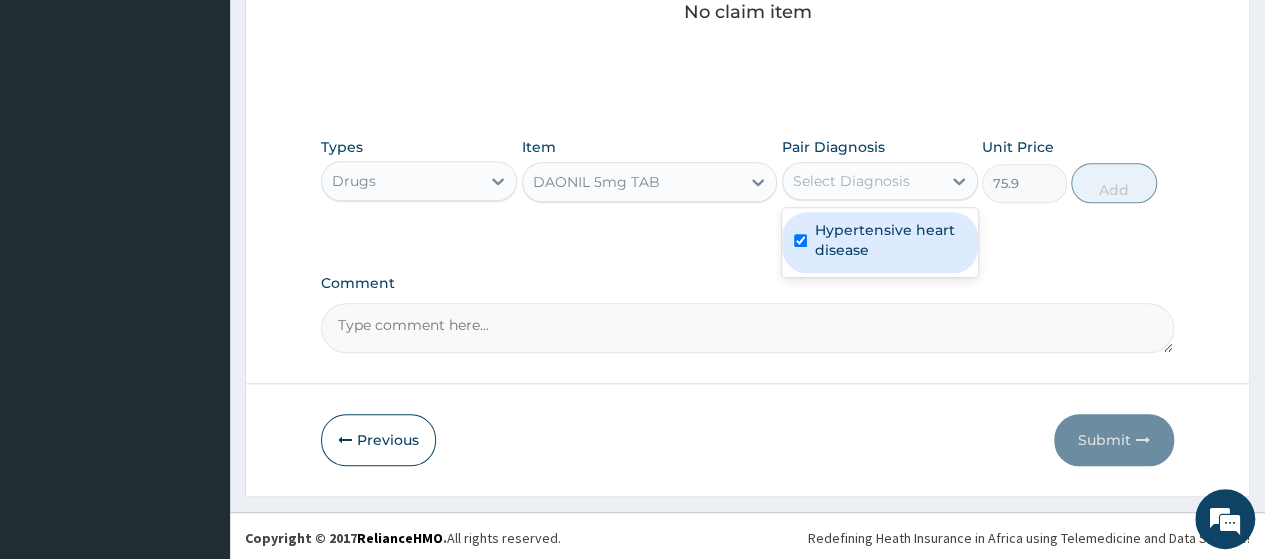 checkbox on "true" 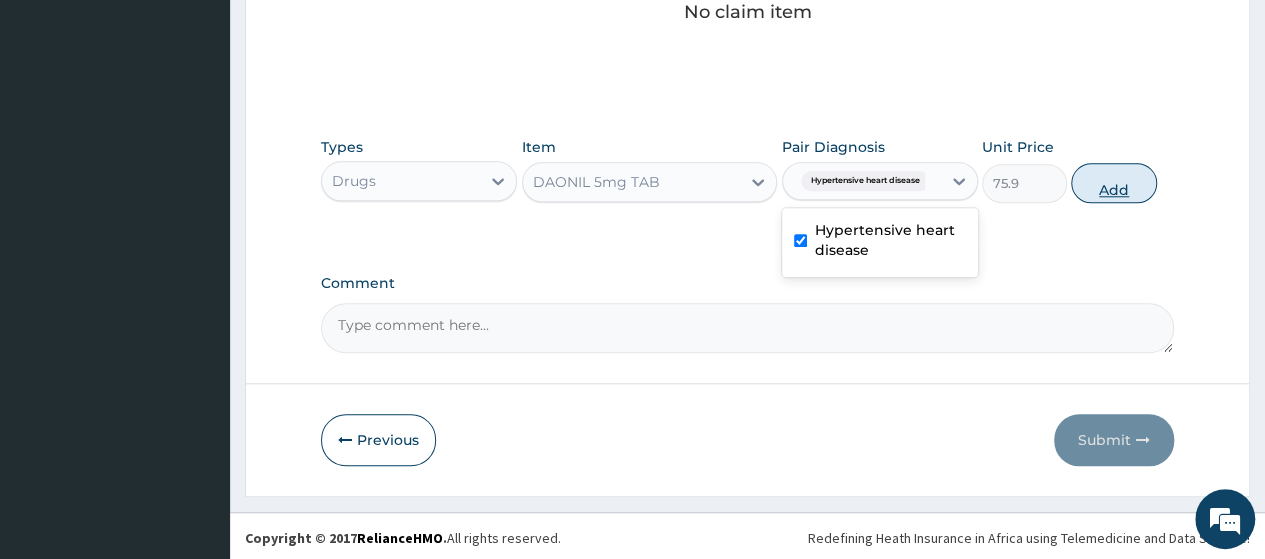 click on "Add" at bounding box center (1113, 183) 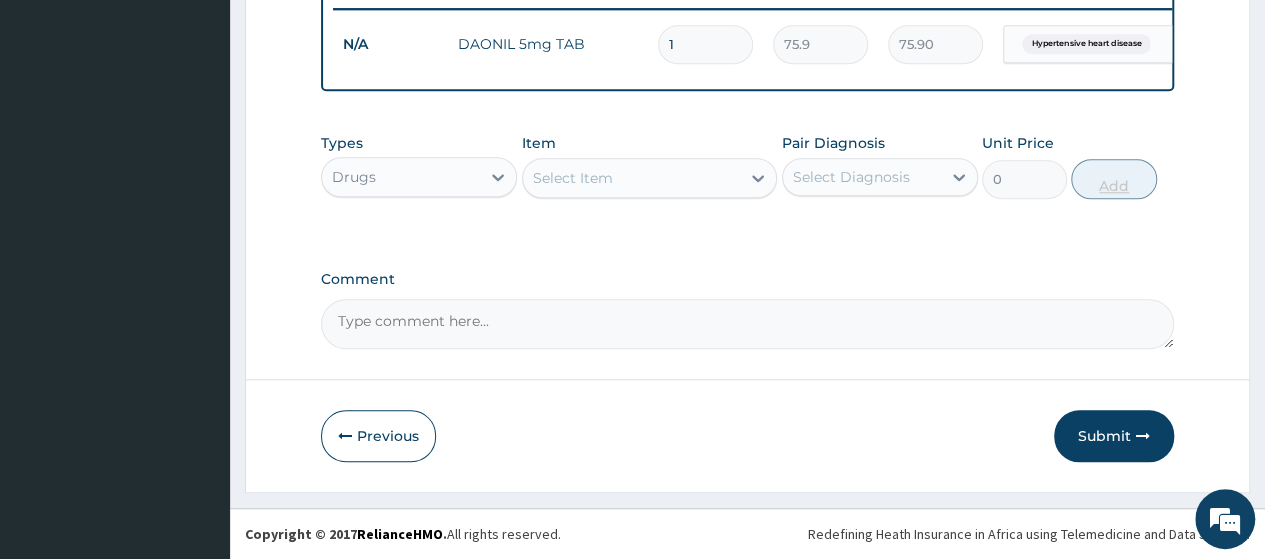 scroll, scrollTop: 800, scrollLeft: 0, axis: vertical 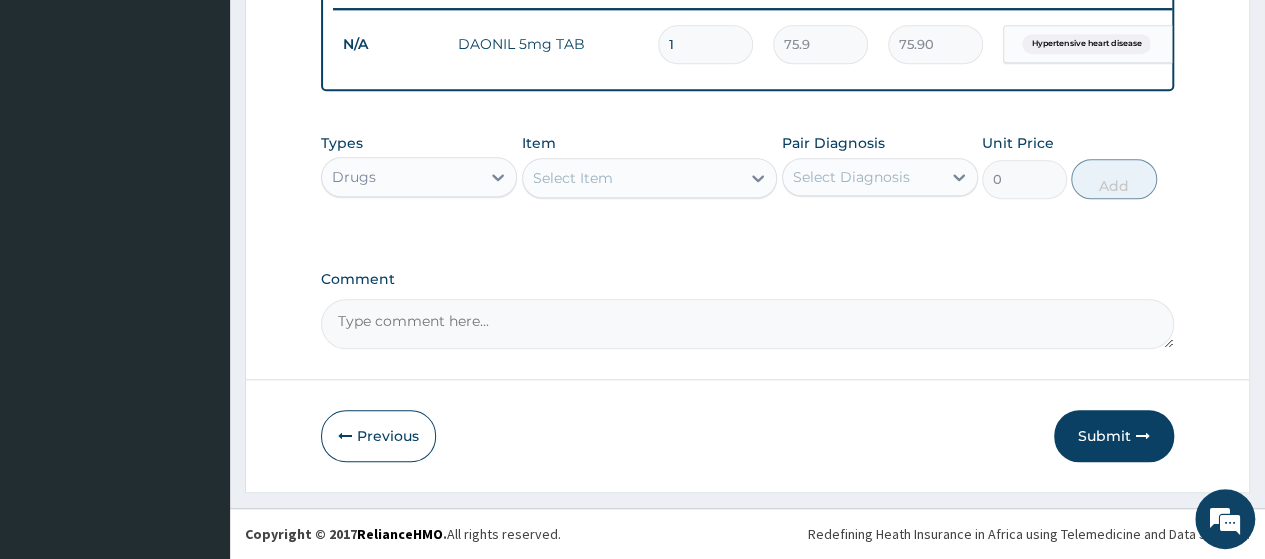 click on "Select Item" at bounding box center [632, 178] 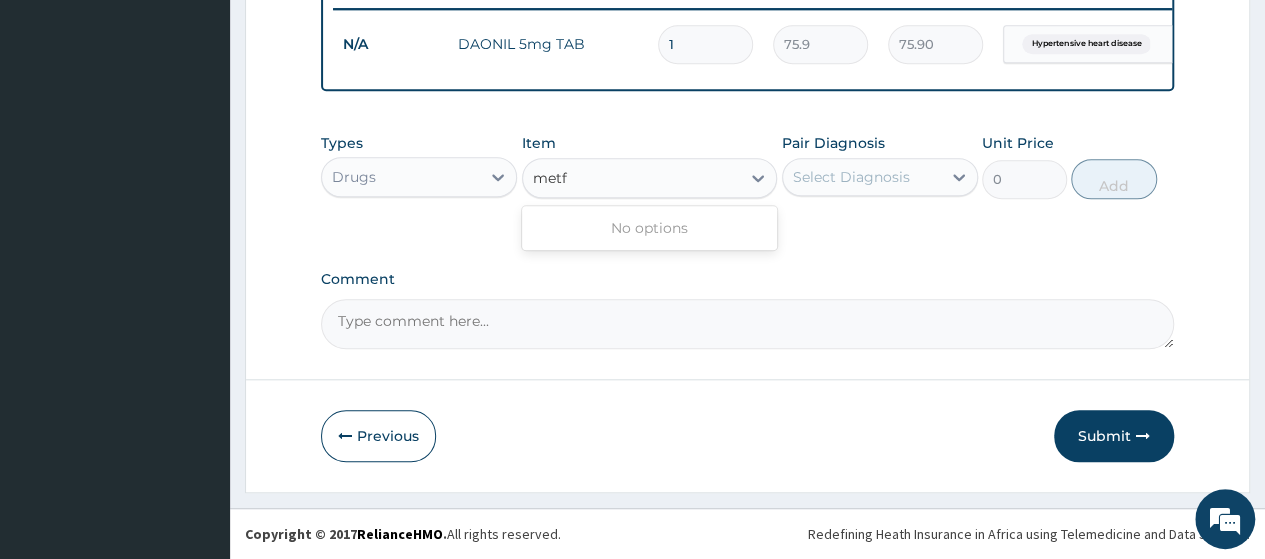 type on "metf" 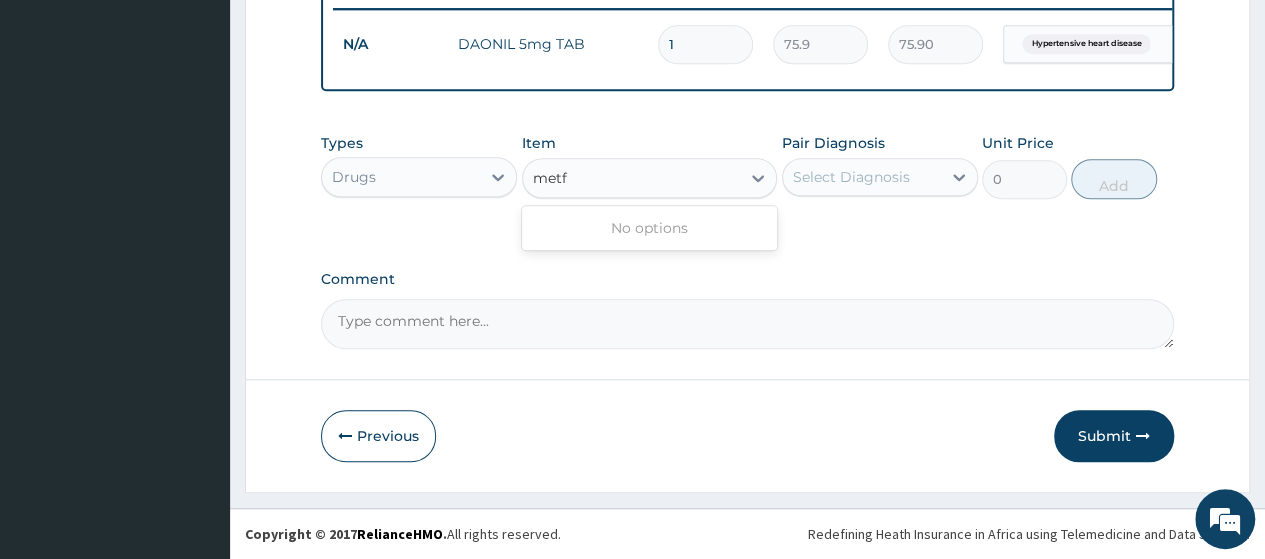 type 